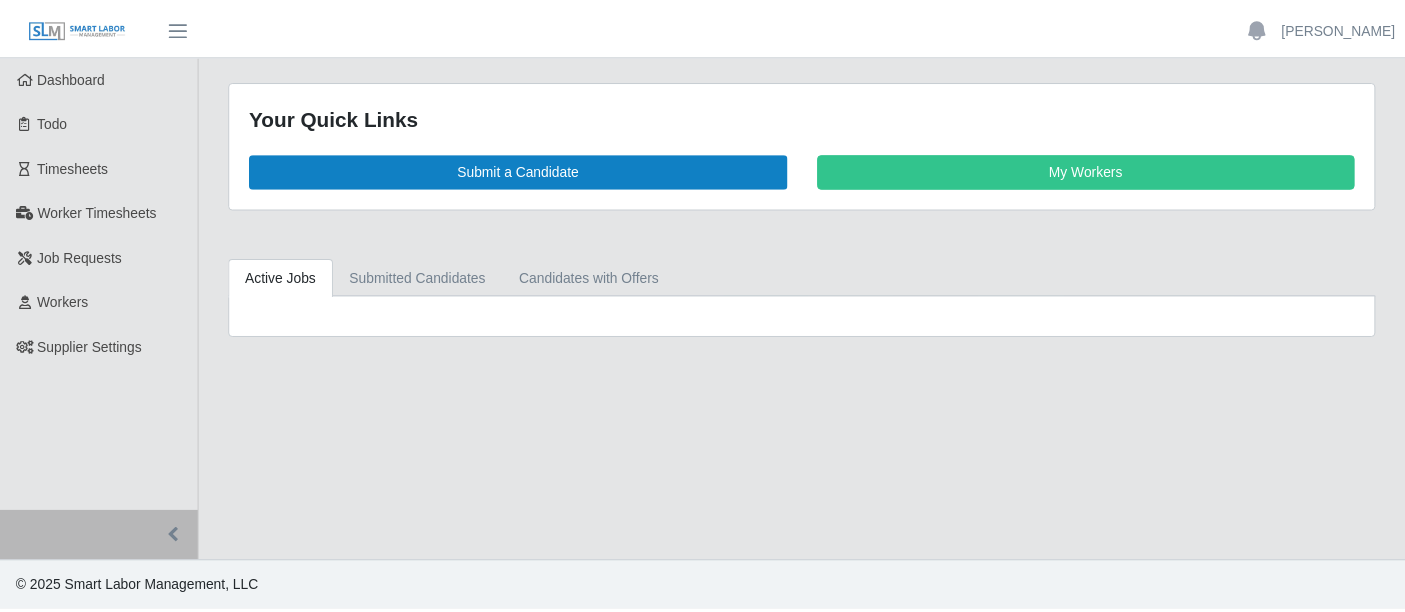 scroll, scrollTop: 0, scrollLeft: 0, axis: both 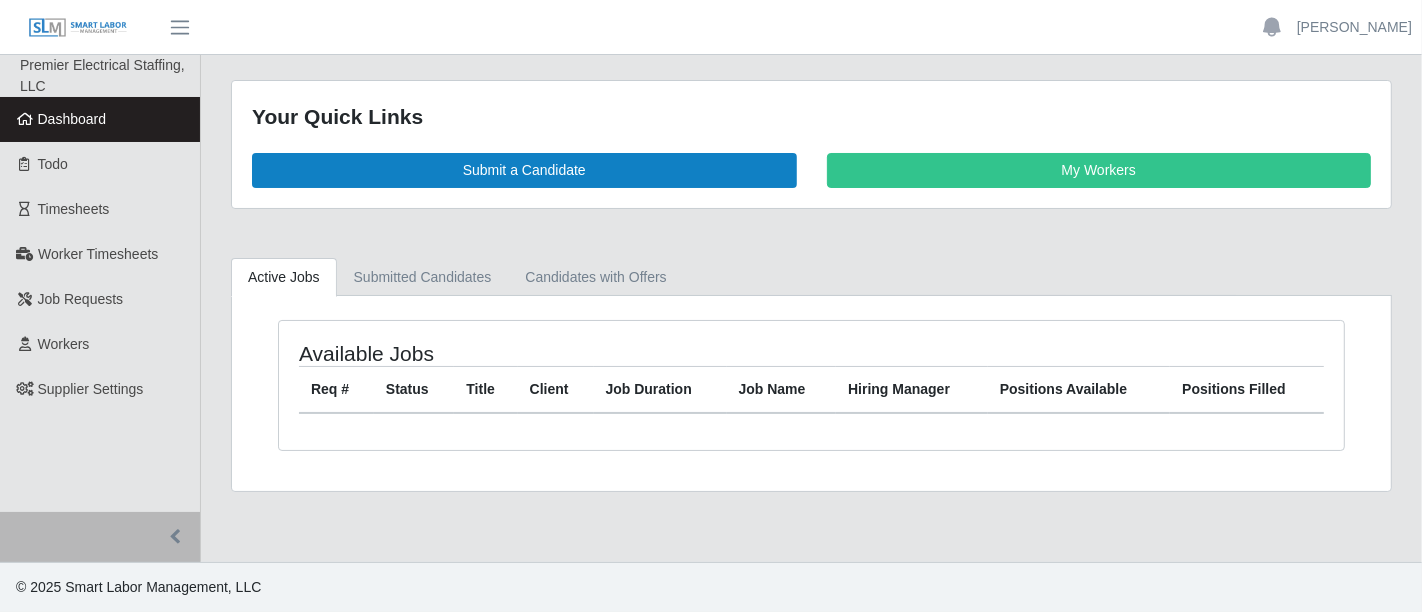 click on "Job Duration" at bounding box center [660, 389] 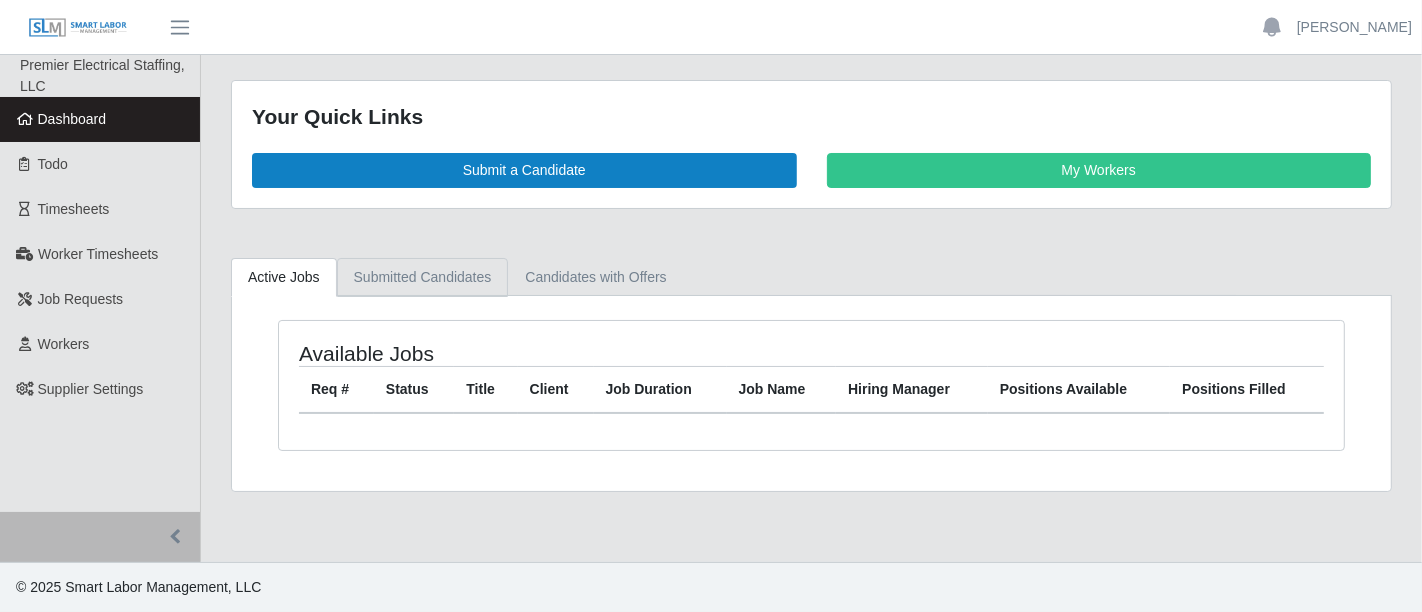 click on "Submitted Candidates" at bounding box center [423, 277] 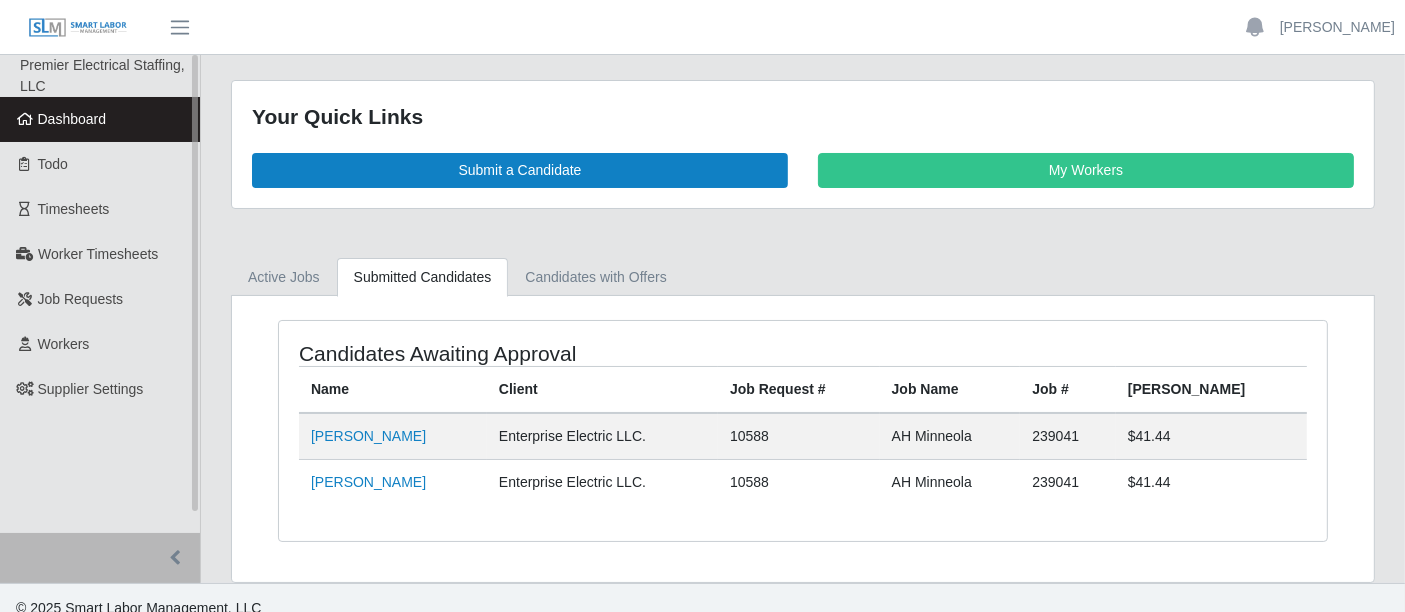 click on "Dashboard" at bounding box center (100, 119) 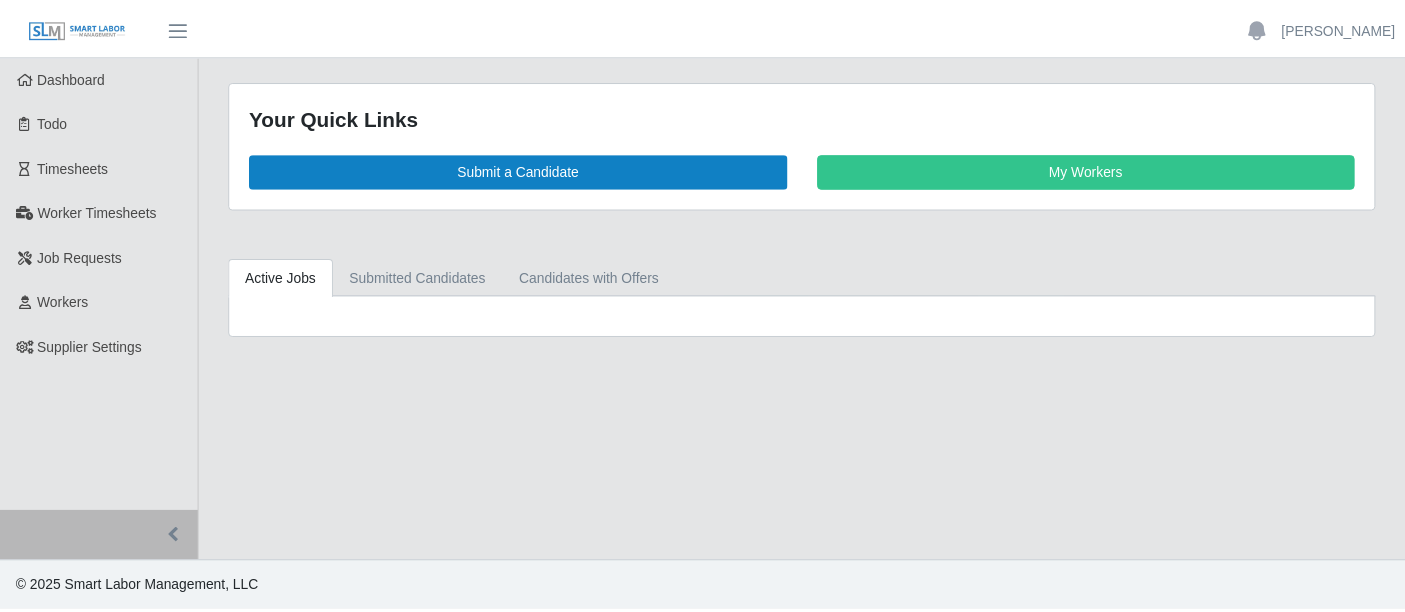 scroll, scrollTop: 0, scrollLeft: 0, axis: both 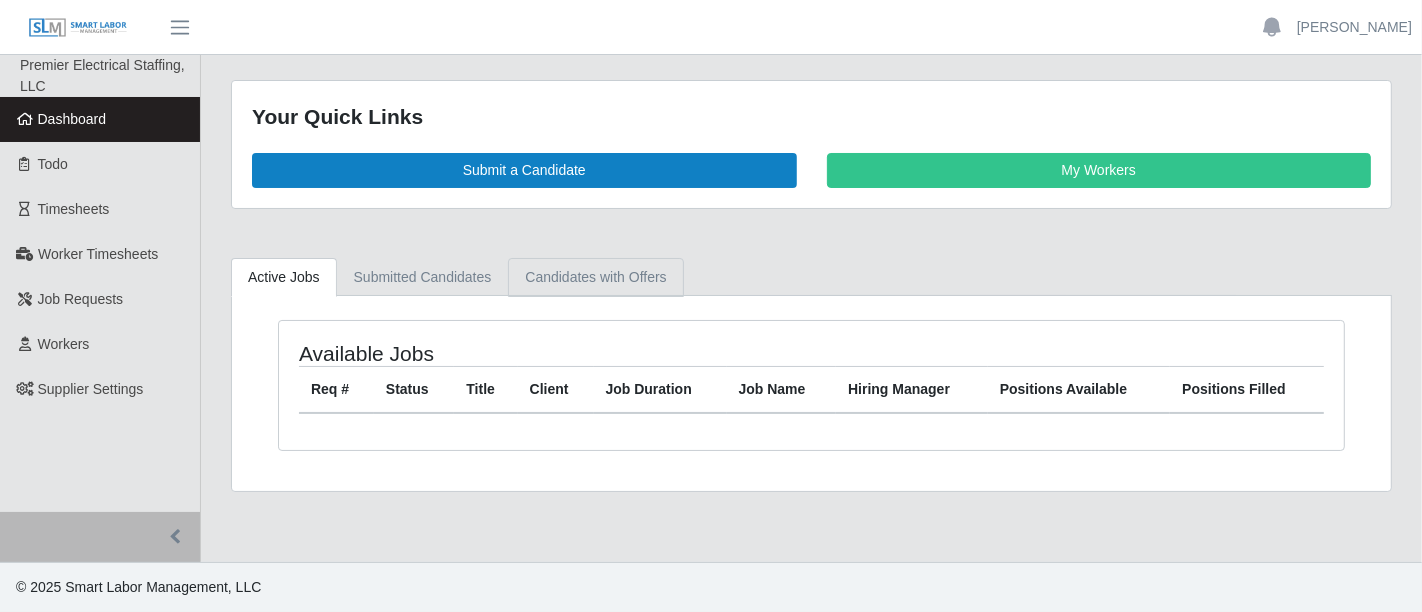 click on "Candidates with Offers" at bounding box center [595, 277] 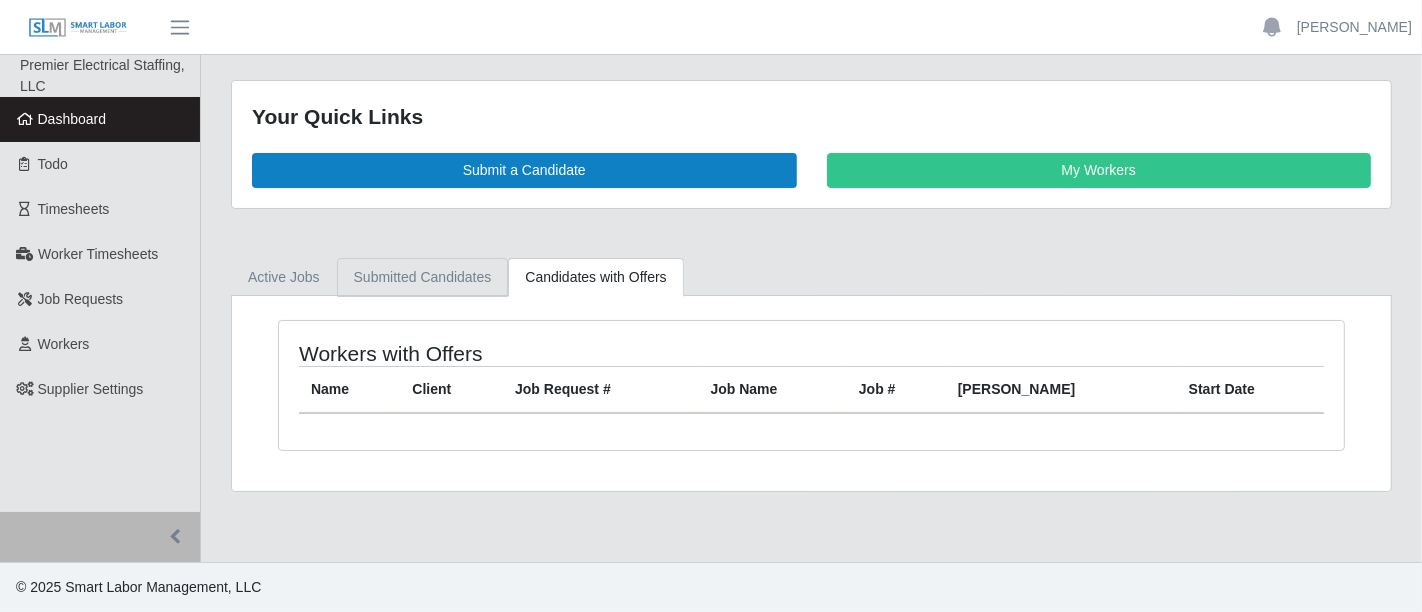 click on "Submitted Candidates" at bounding box center [423, 277] 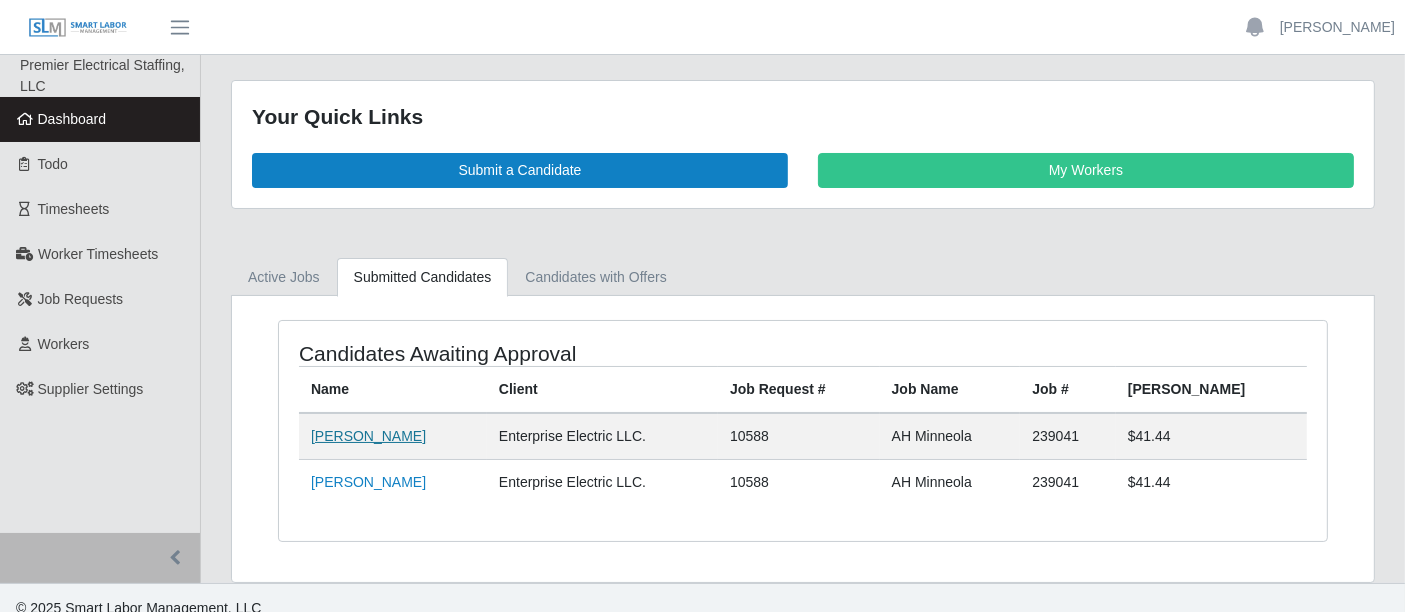 click on "[PERSON_NAME]" at bounding box center (368, 436) 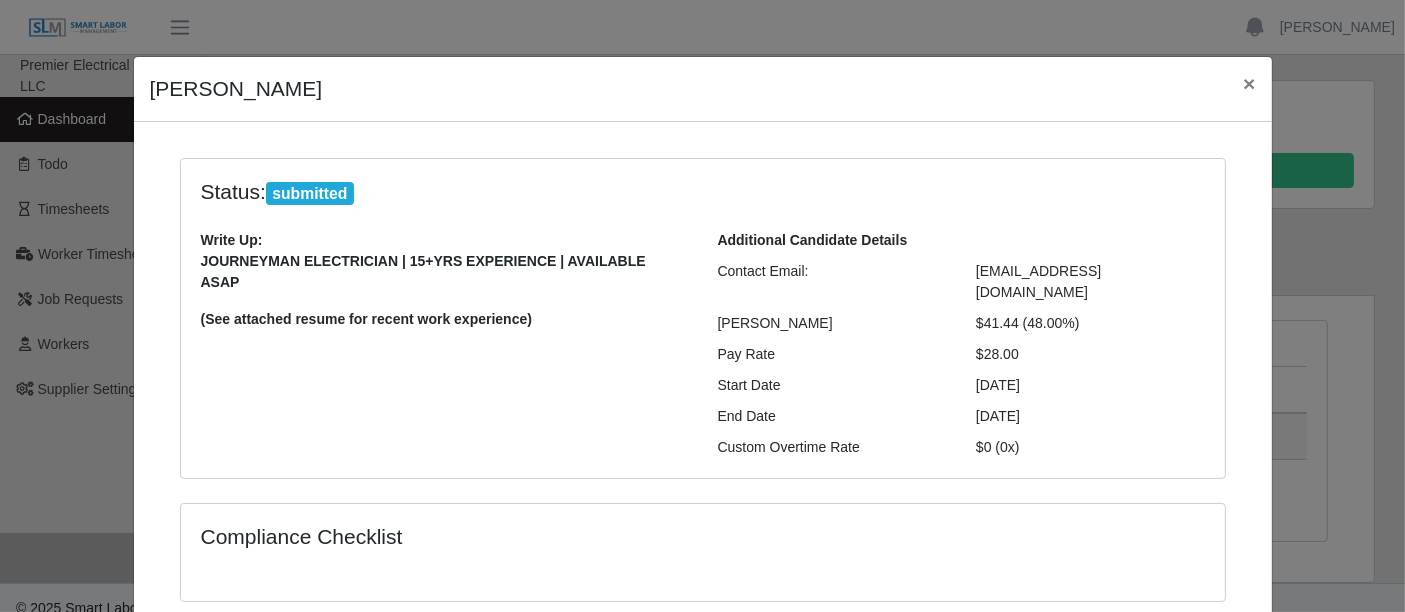 scroll, scrollTop: 0, scrollLeft: 0, axis: both 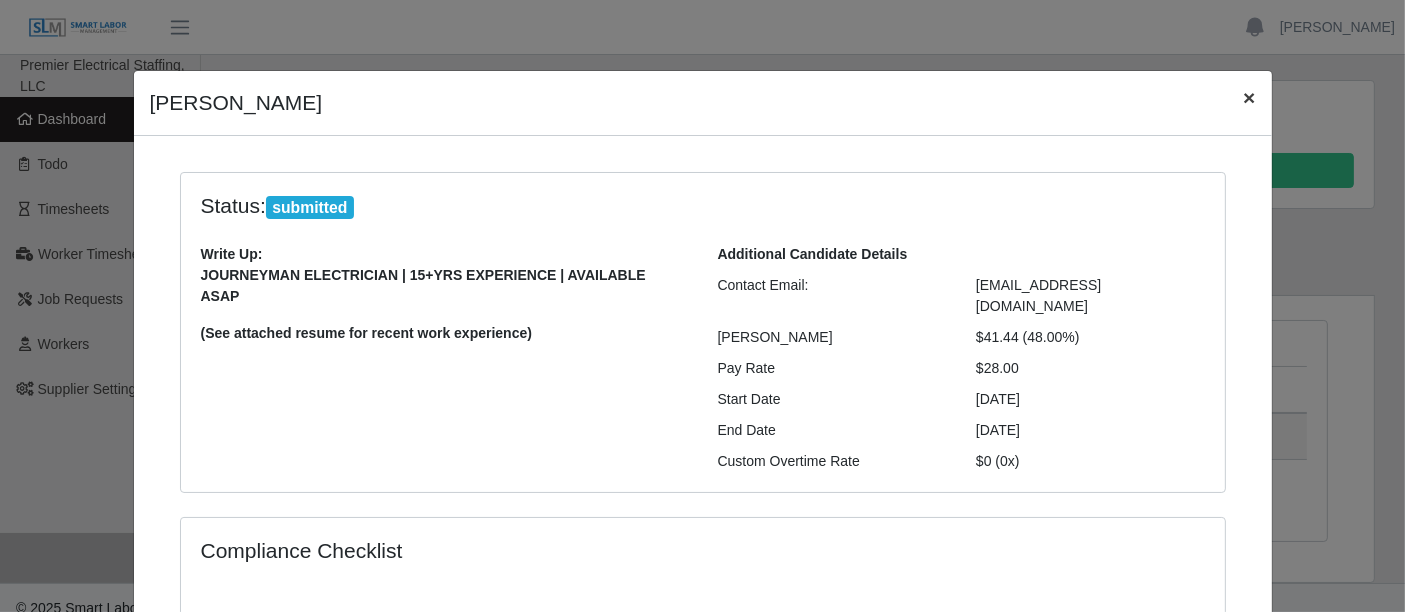 click on "×" at bounding box center (1249, 97) 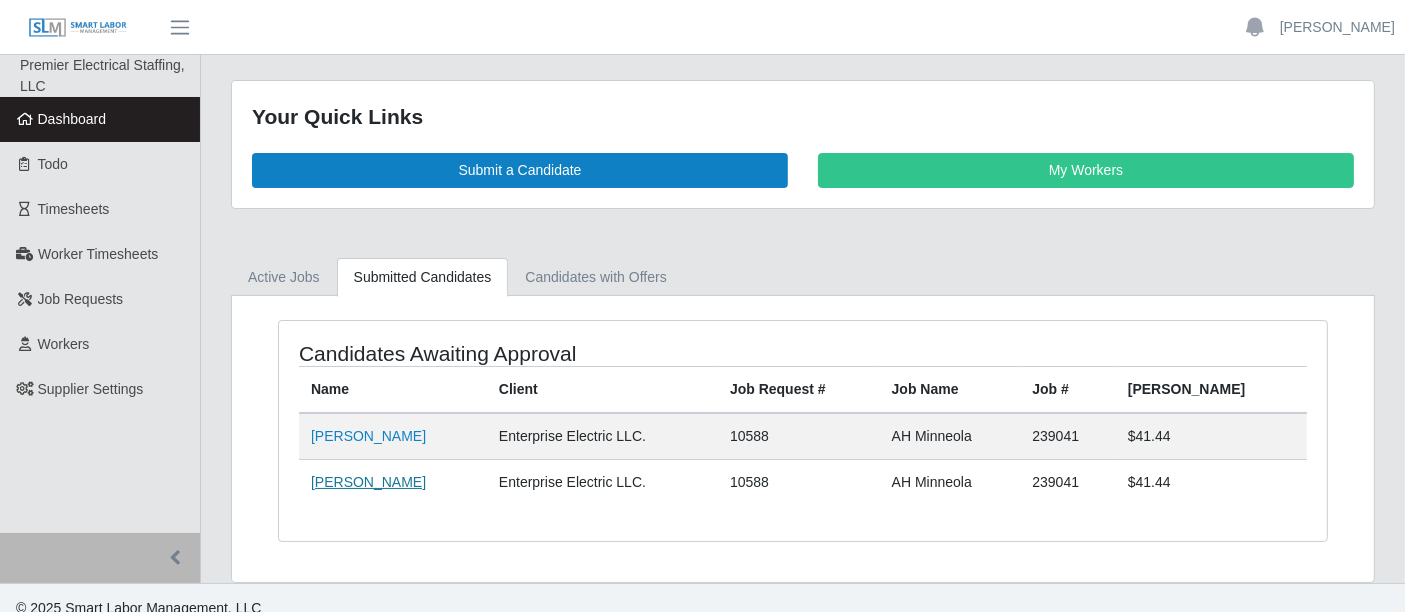 click on "[PERSON_NAME]" at bounding box center (368, 482) 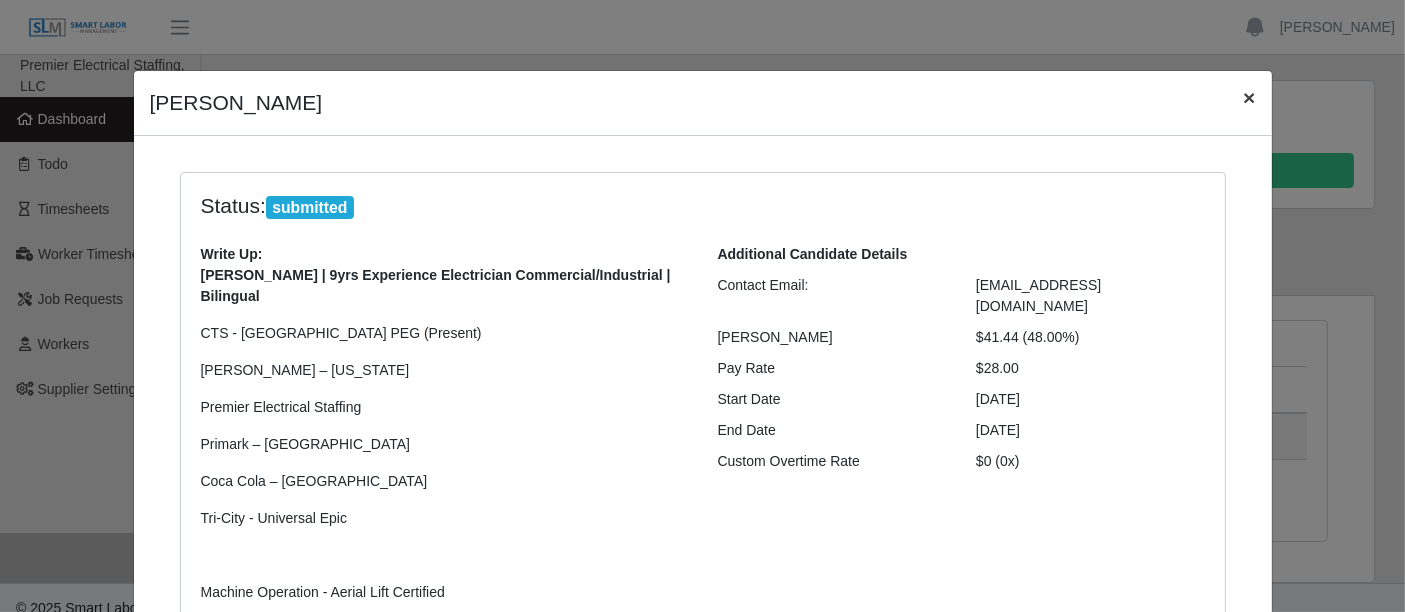 click on "×" at bounding box center (1249, 97) 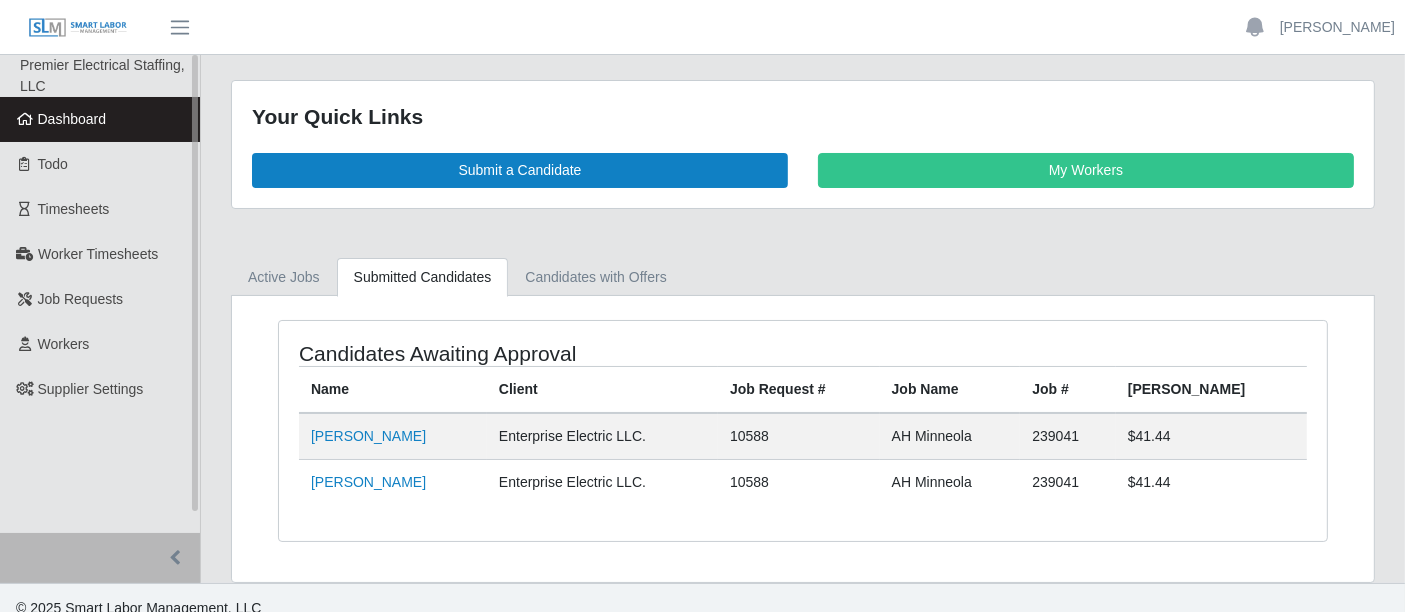 click on "Dashboard" at bounding box center [100, 119] 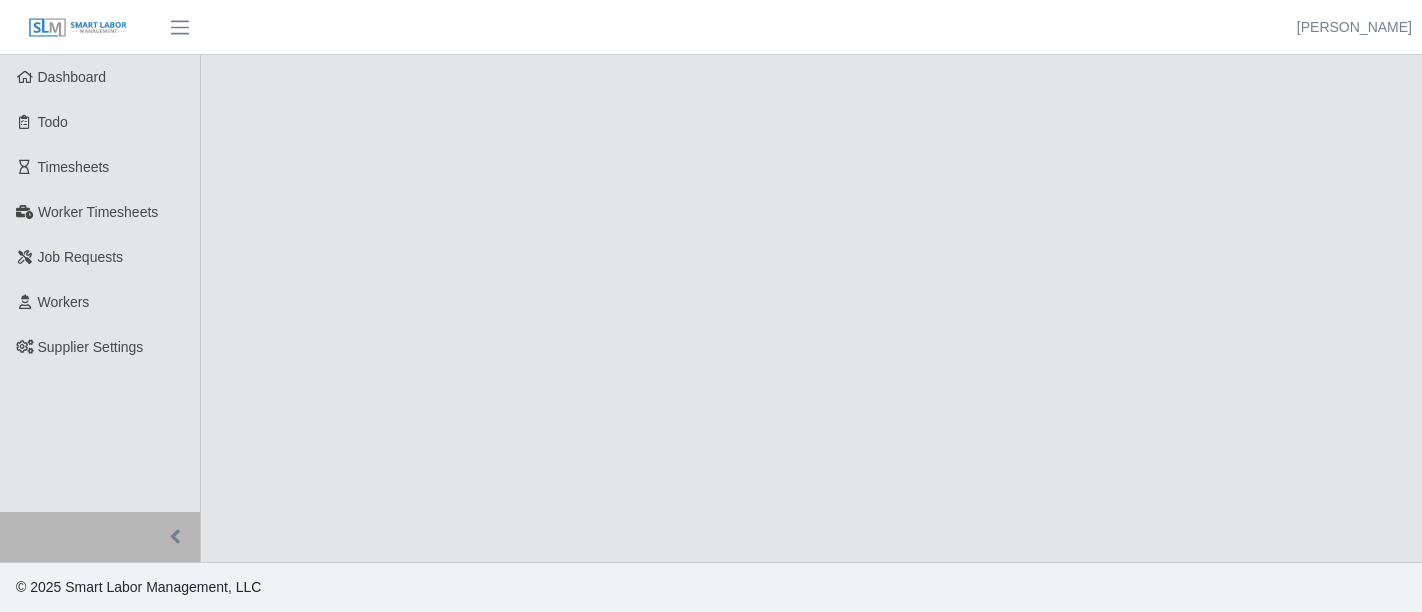 scroll, scrollTop: 0, scrollLeft: 0, axis: both 